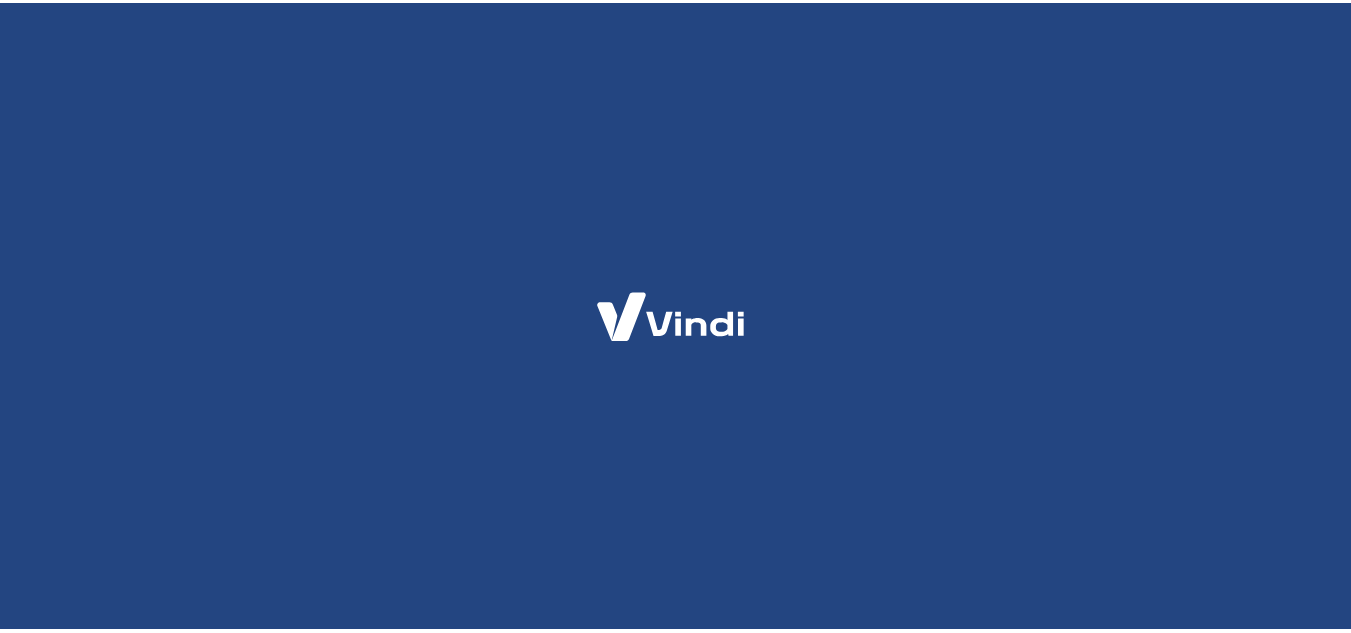 scroll, scrollTop: 0, scrollLeft: 0, axis: both 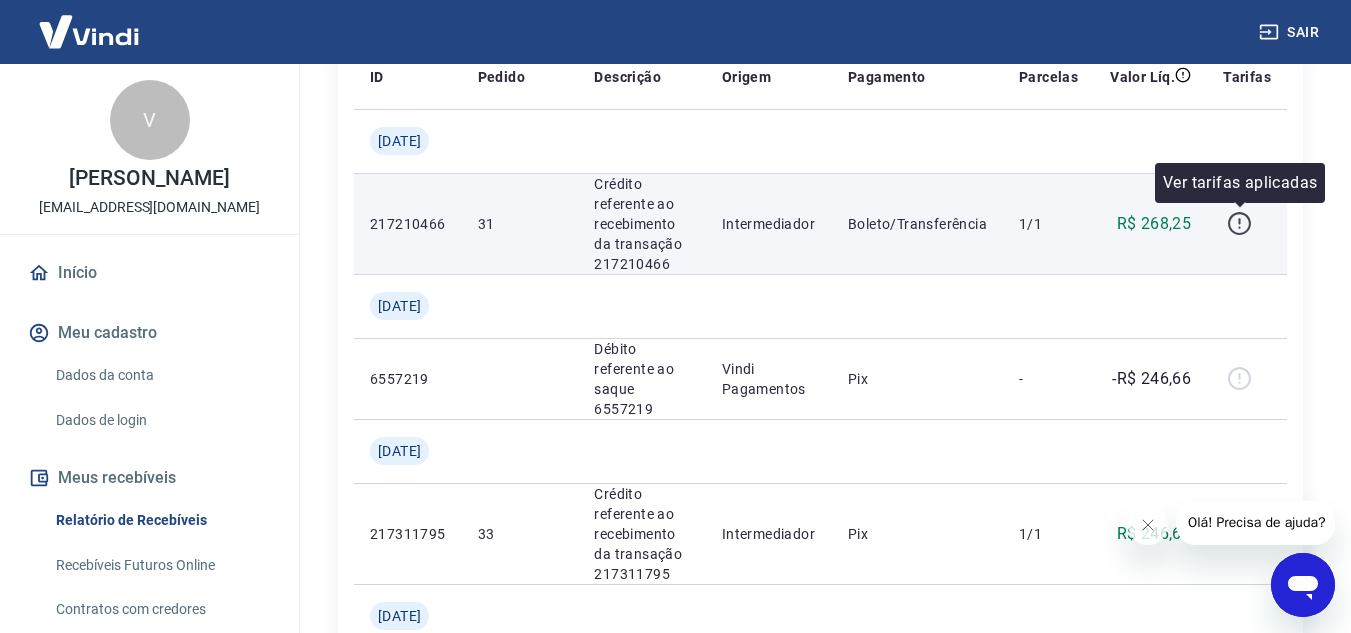 click 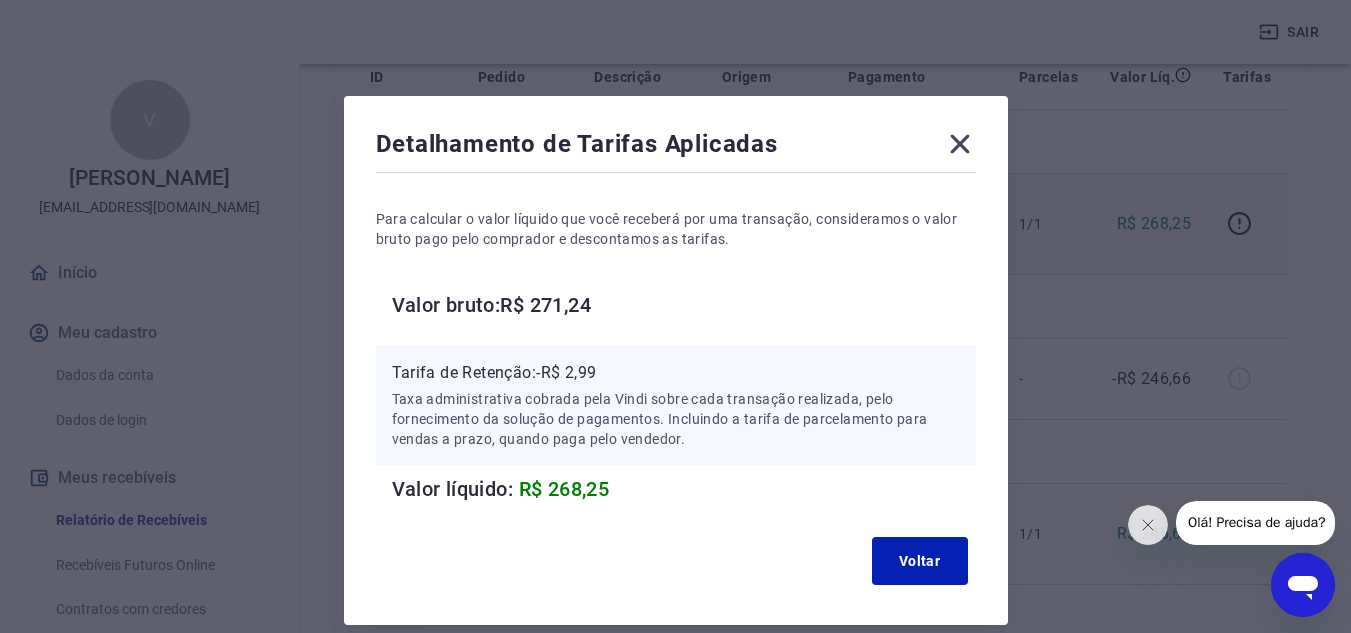 click 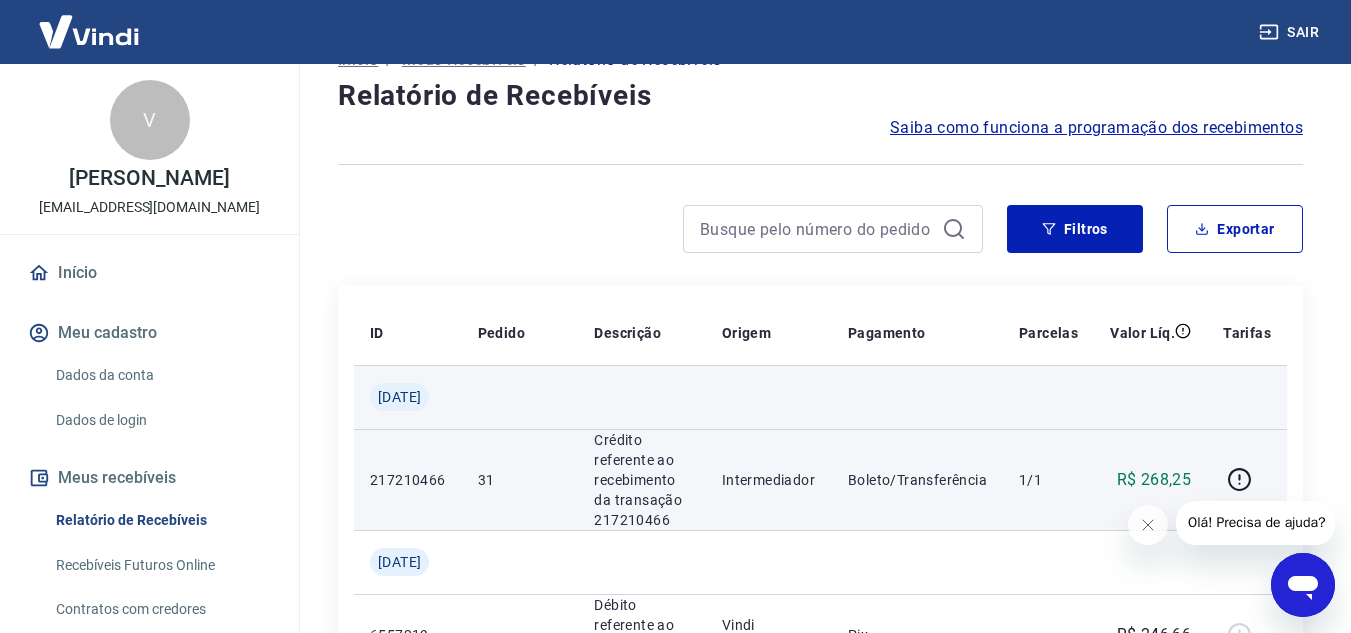 scroll, scrollTop: 0, scrollLeft: 0, axis: both 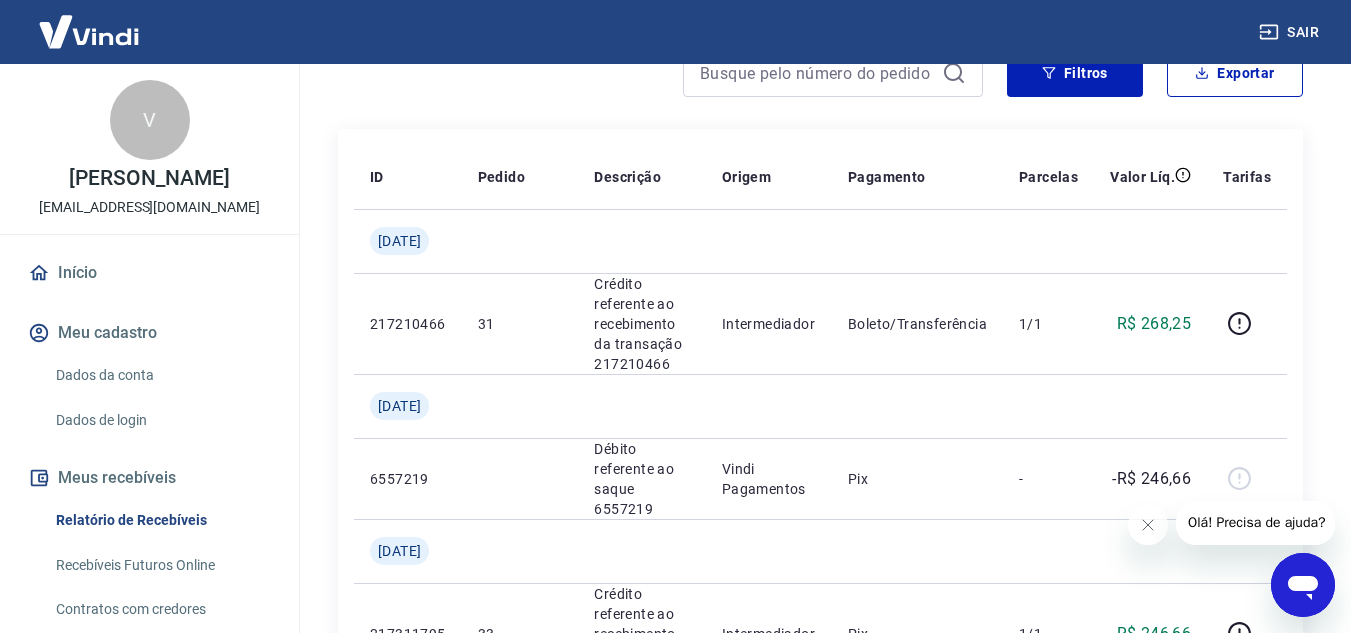 click 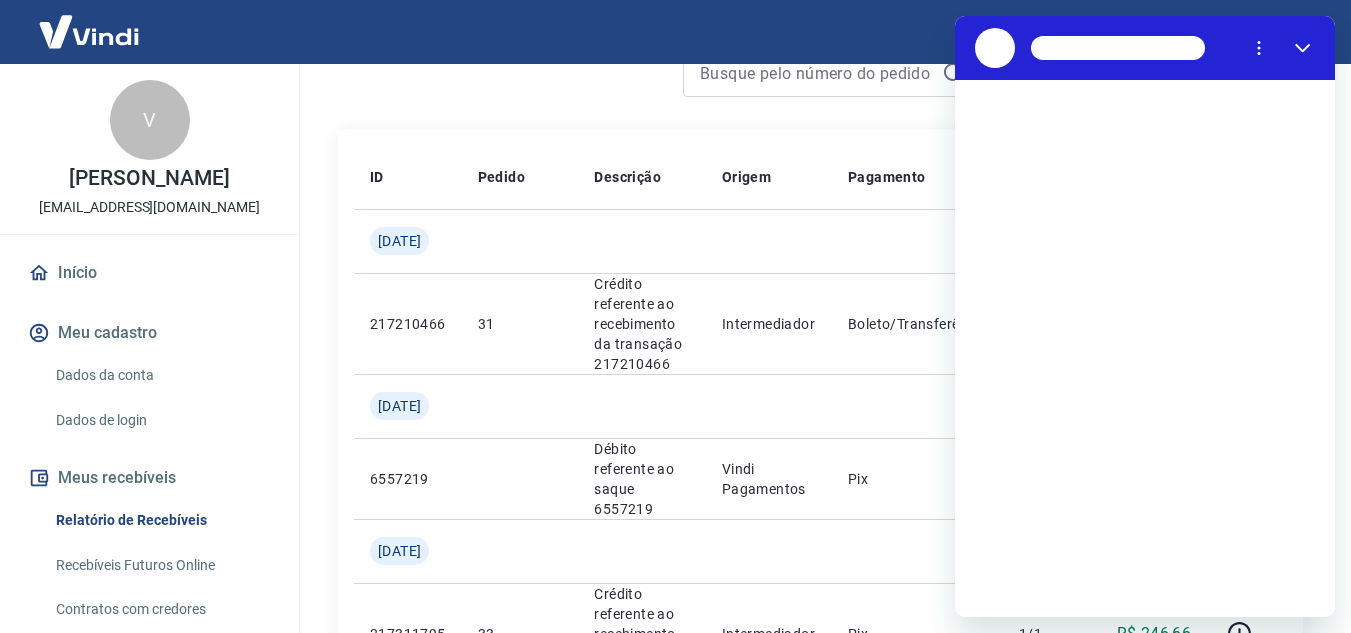 scroll, scrollTop: 0, scrollLeft: 0, axis: both 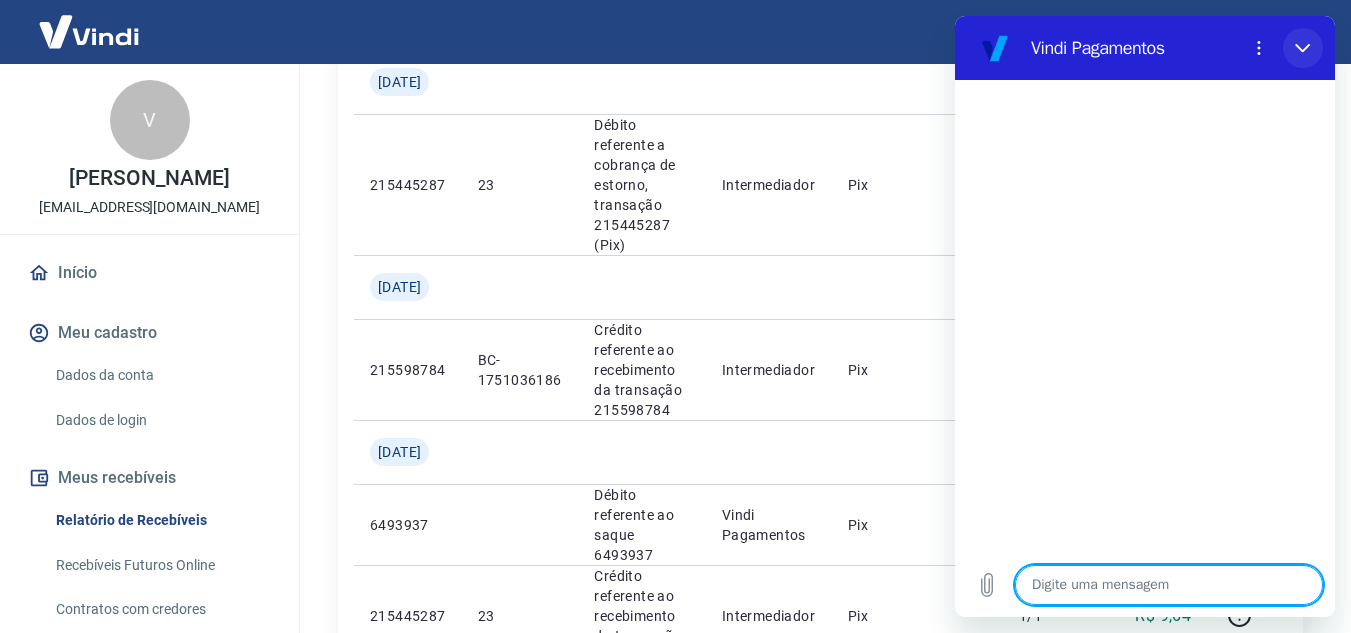 click 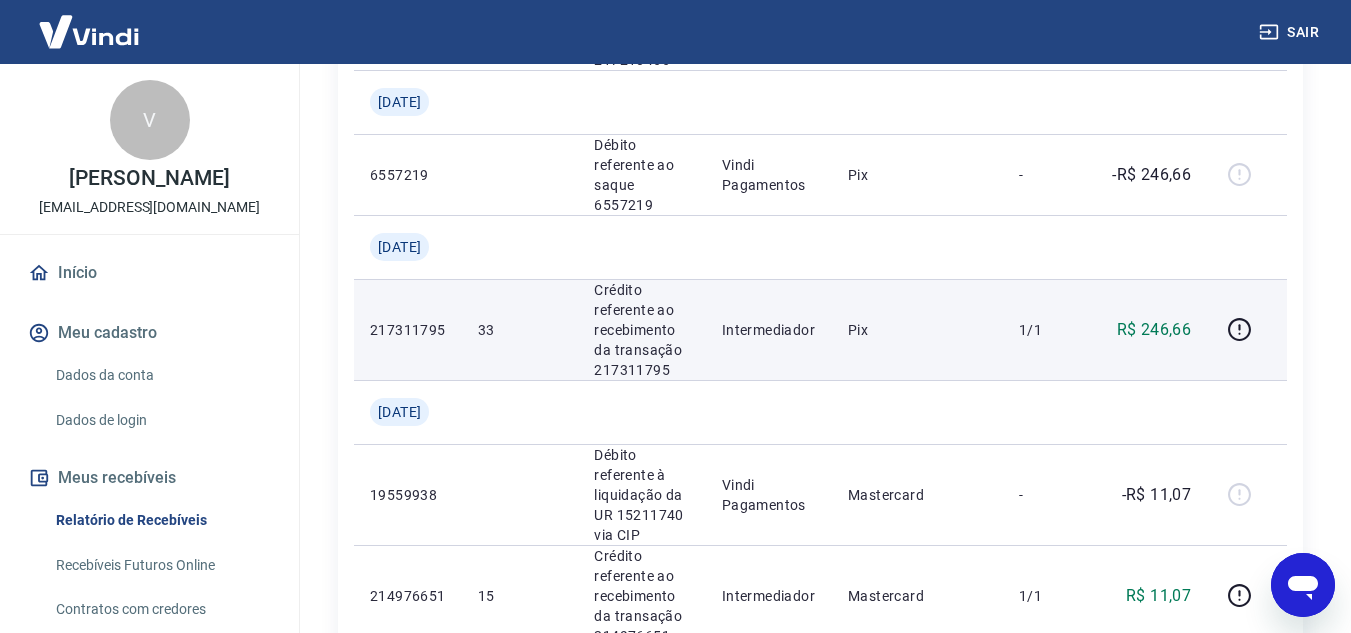 scroll, scrollTop: 500, scrollLeft: 0, axis: vertical 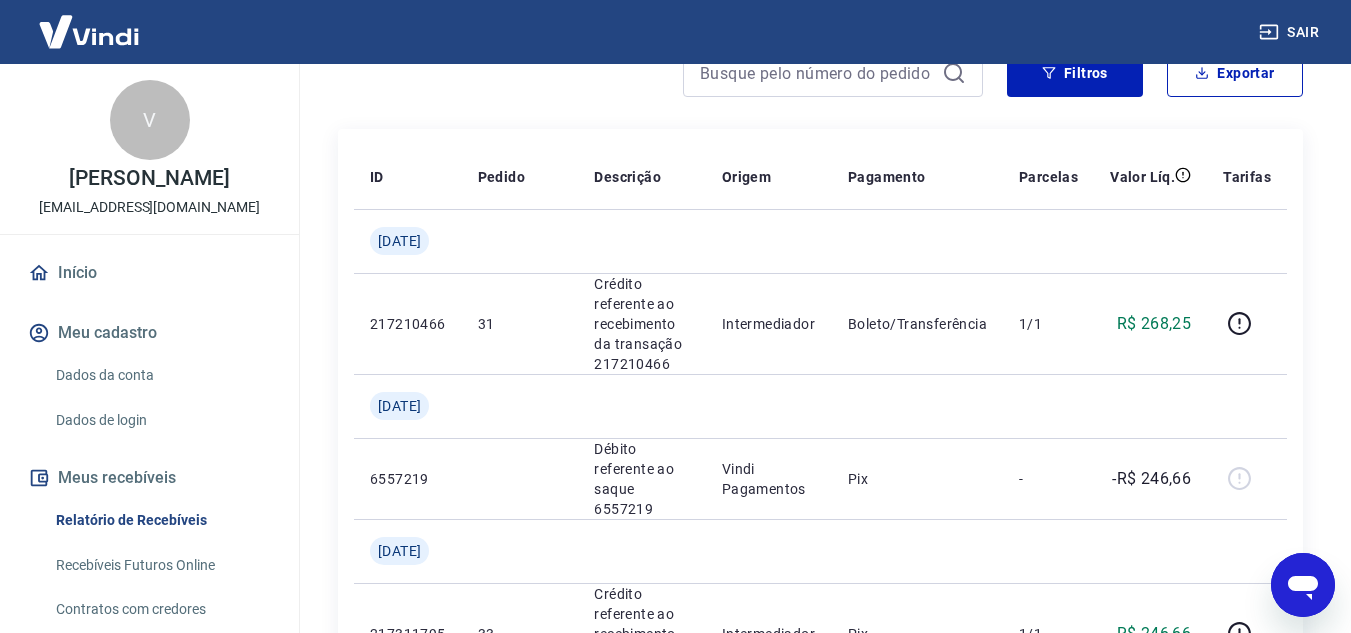 click 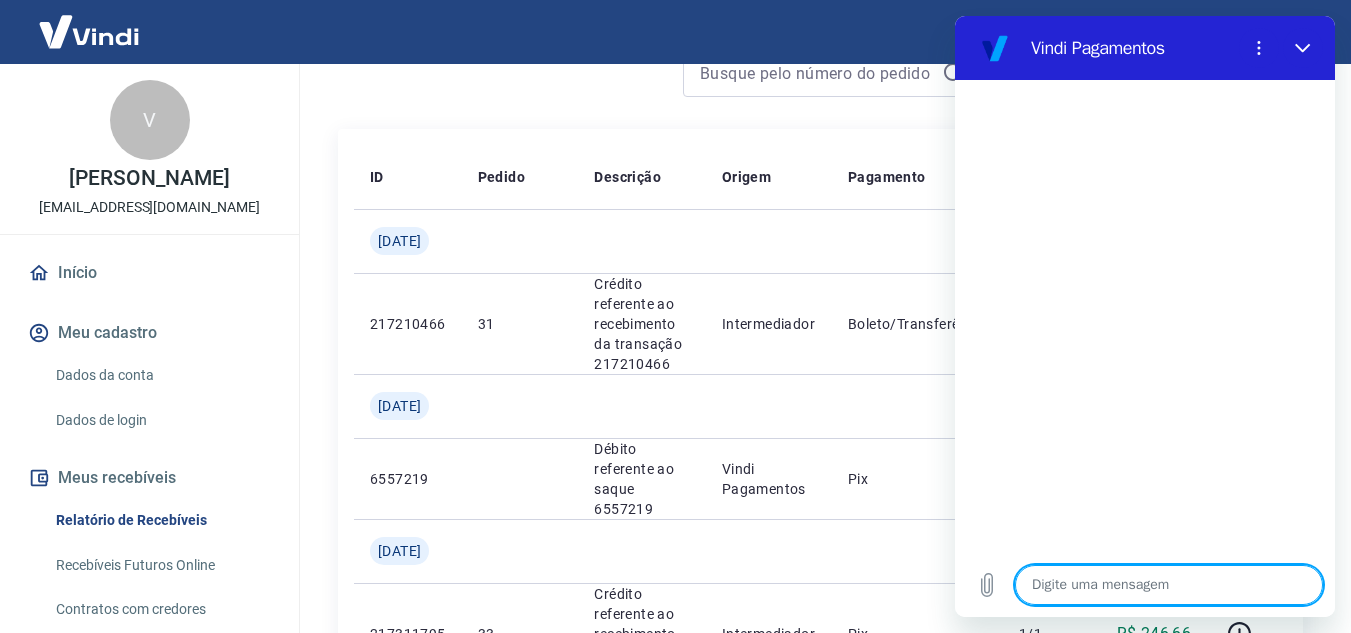 click at bounding box center (1169, 585) 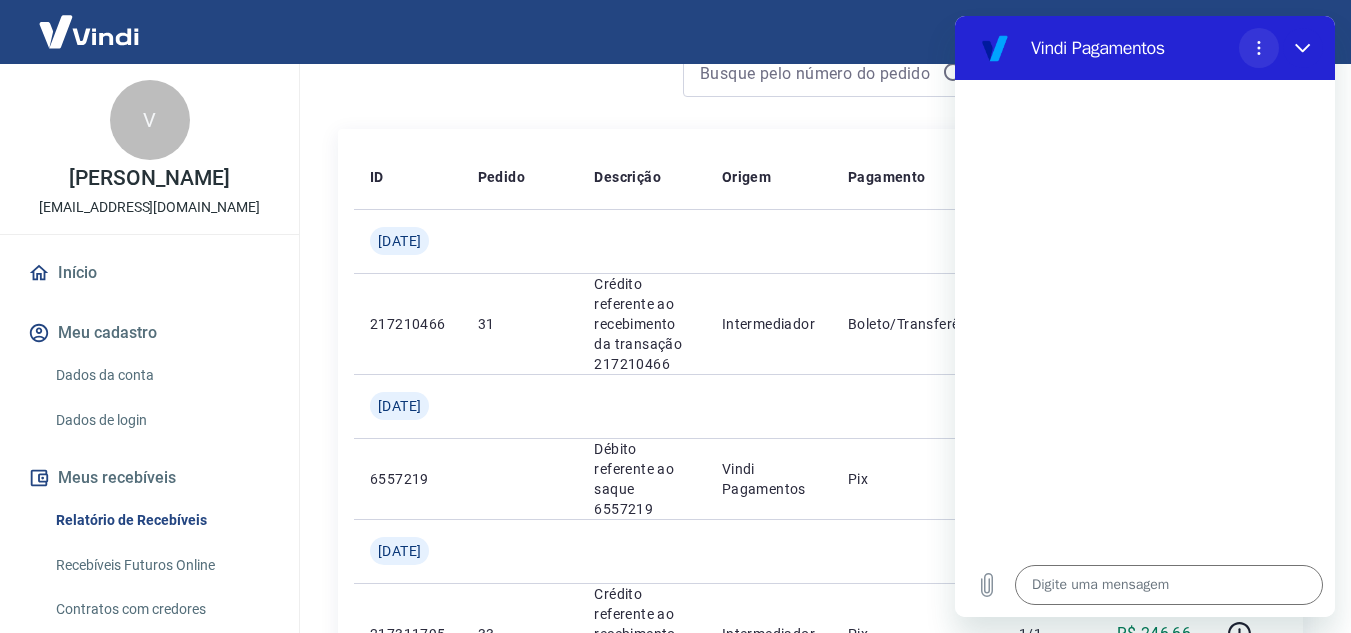 click 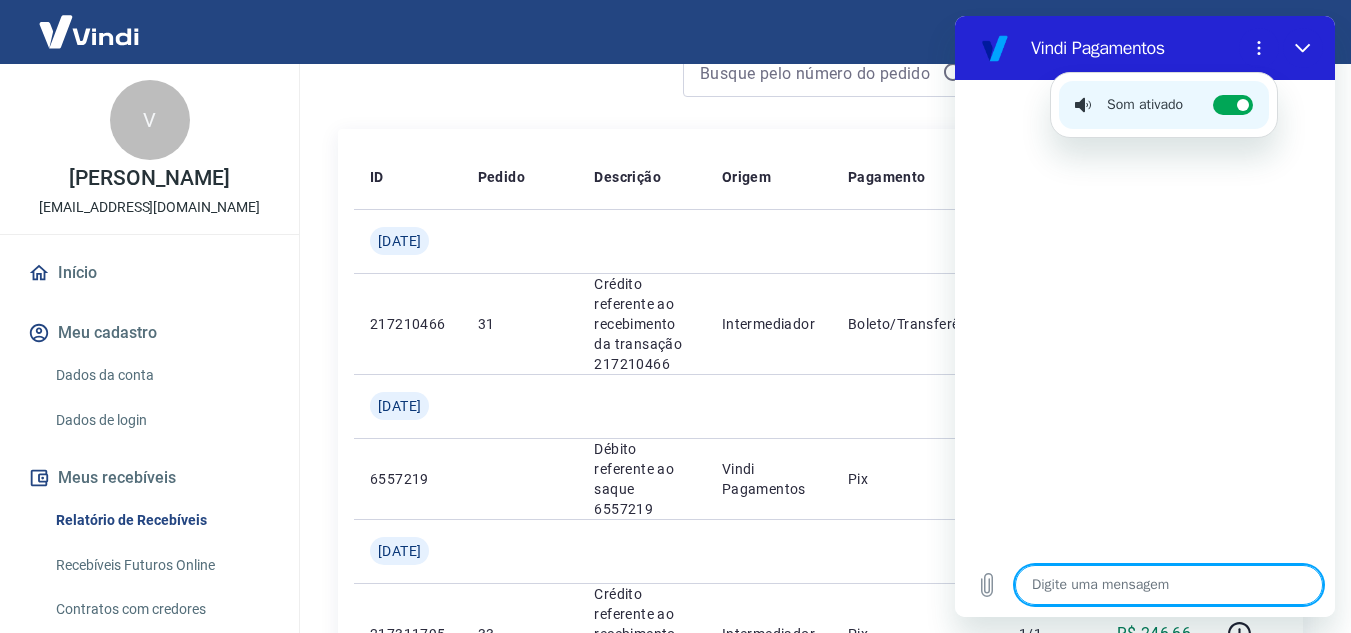 click at bounding box center [1169, 585] 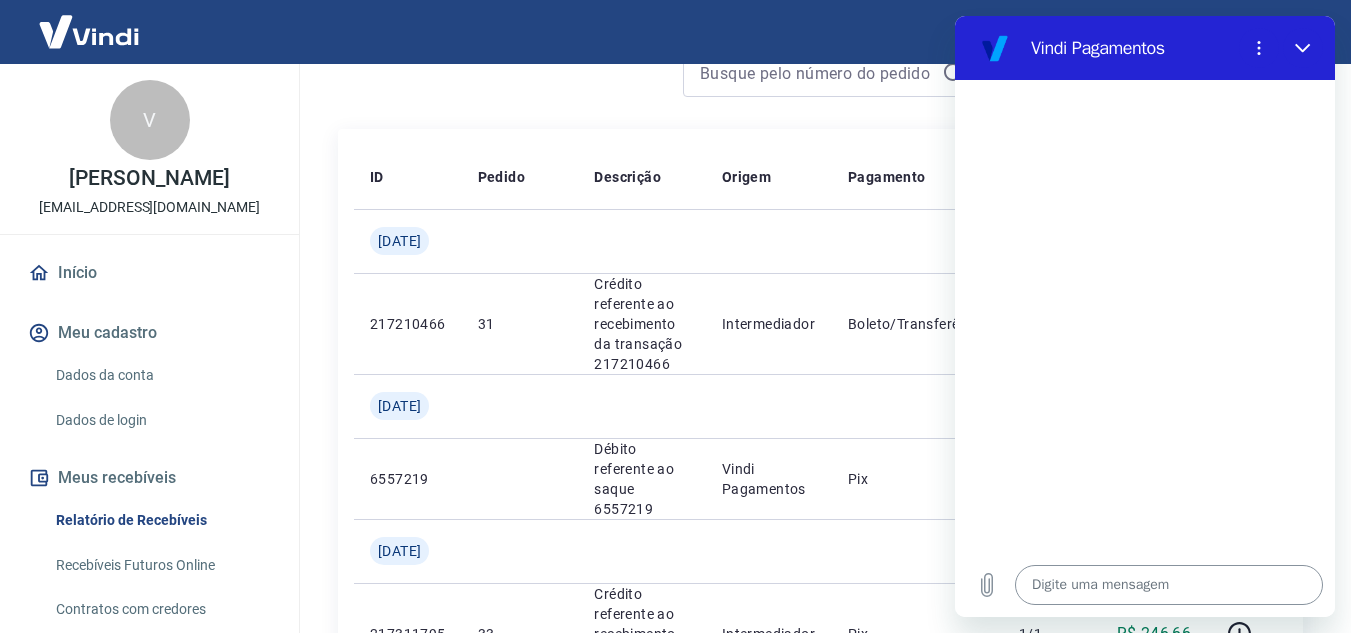 type 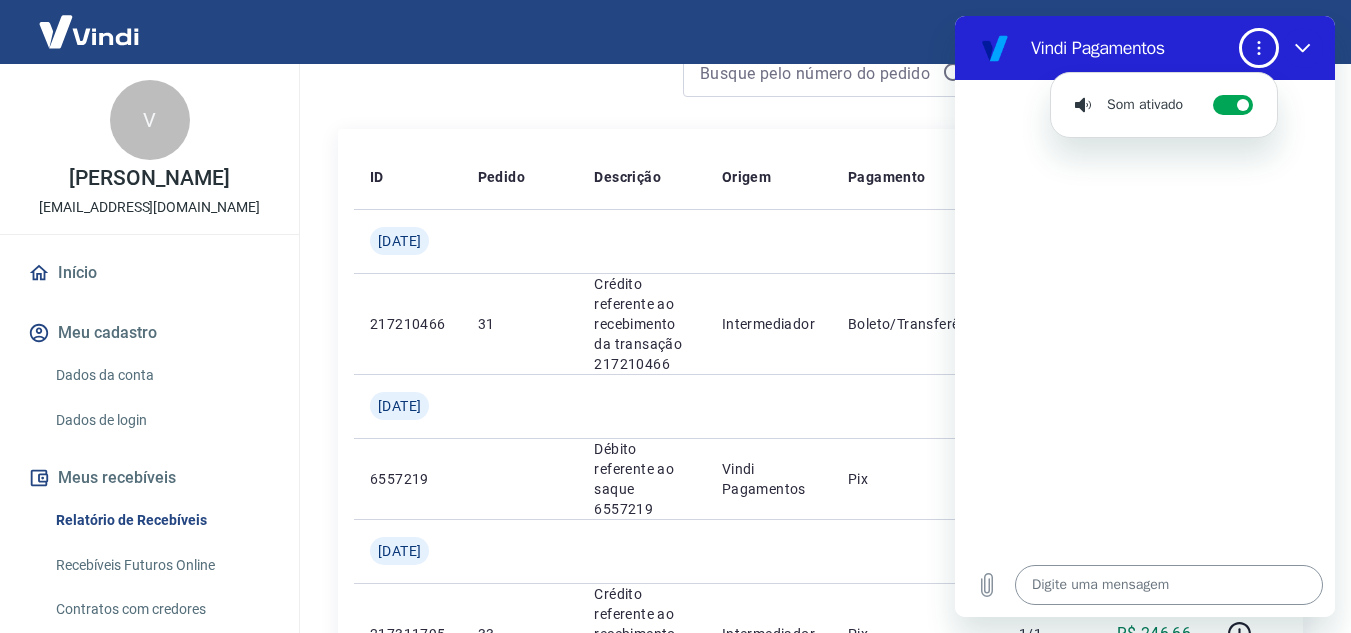 click at bounding box center (1259, 48) 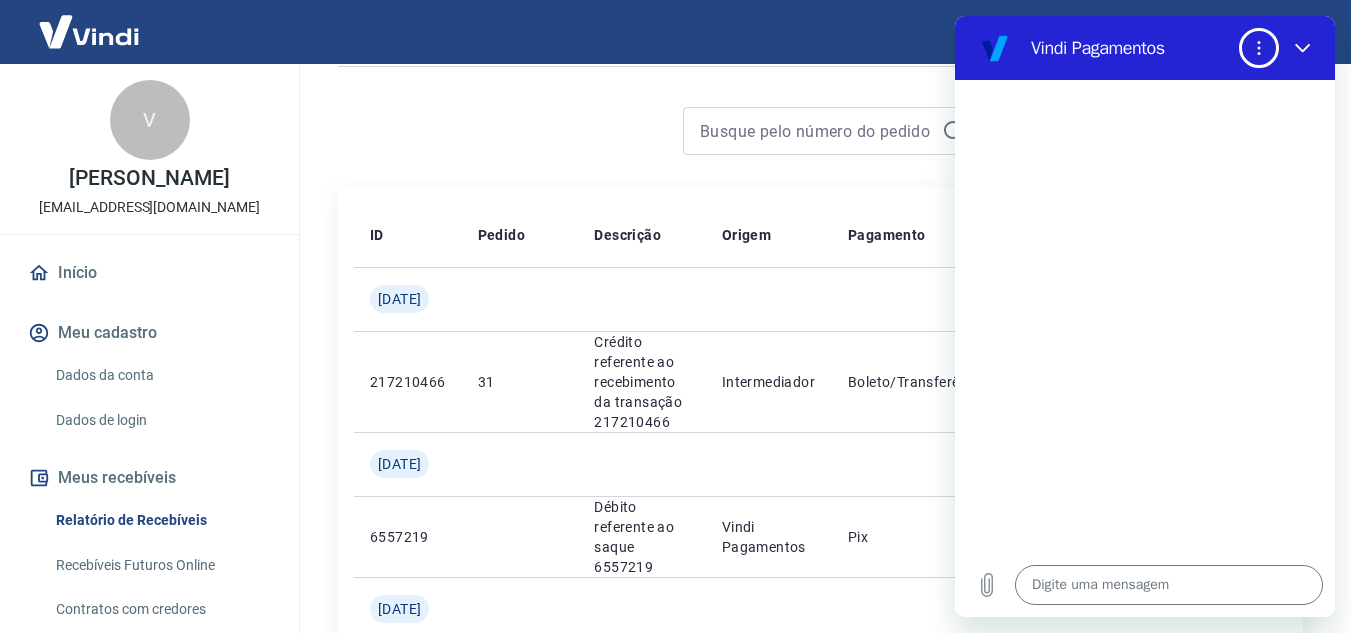 scroll, scrollTop: 500, scrollLeft: 0, axis: vertical 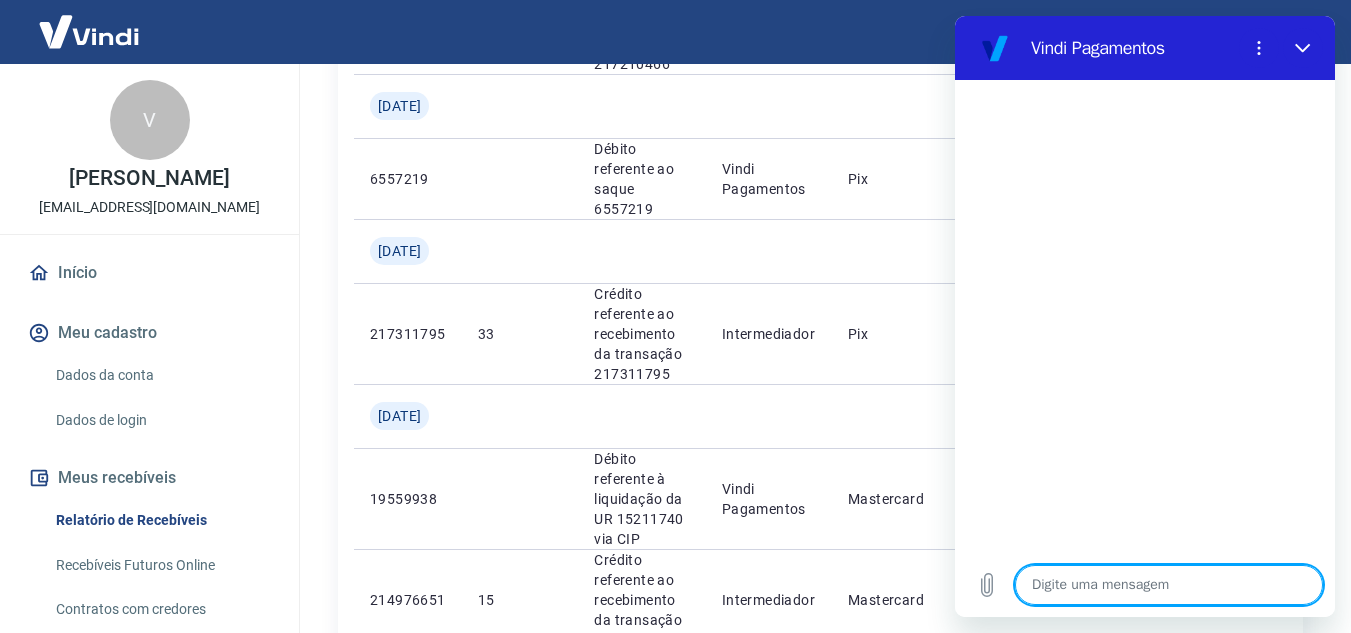click at bounding box center [1169, 585] 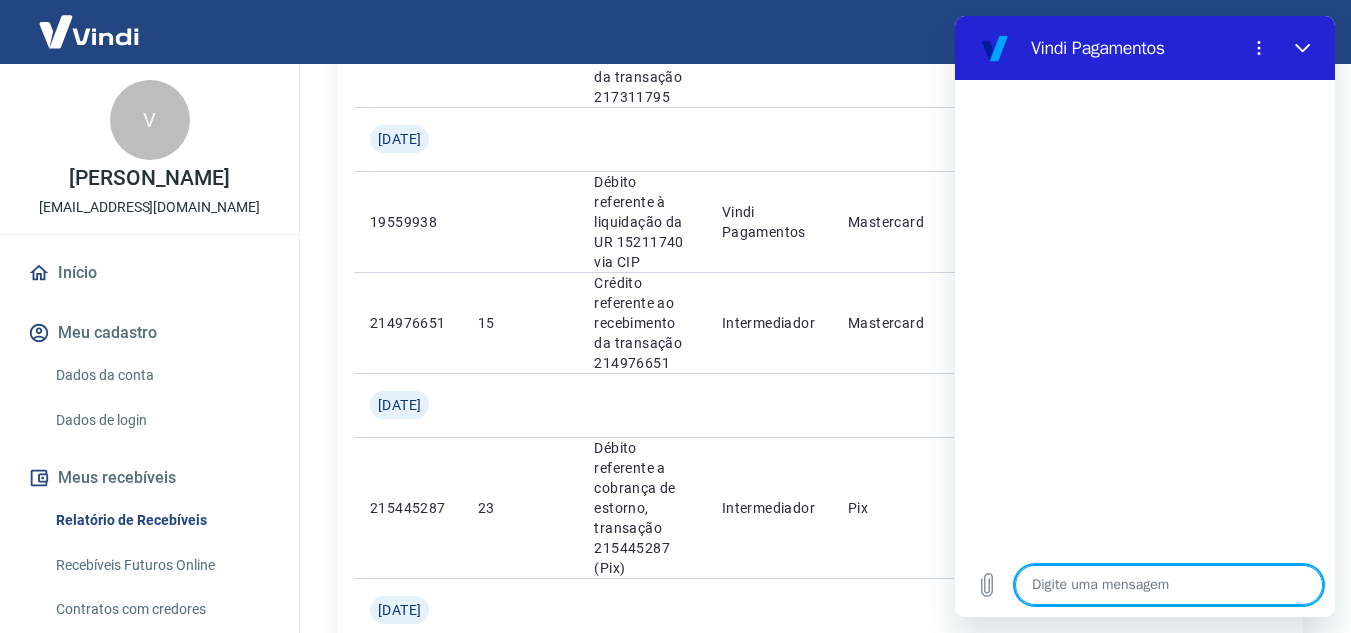 scroll, scrollTop: 800, scrollLeft: 0, axis: vertical 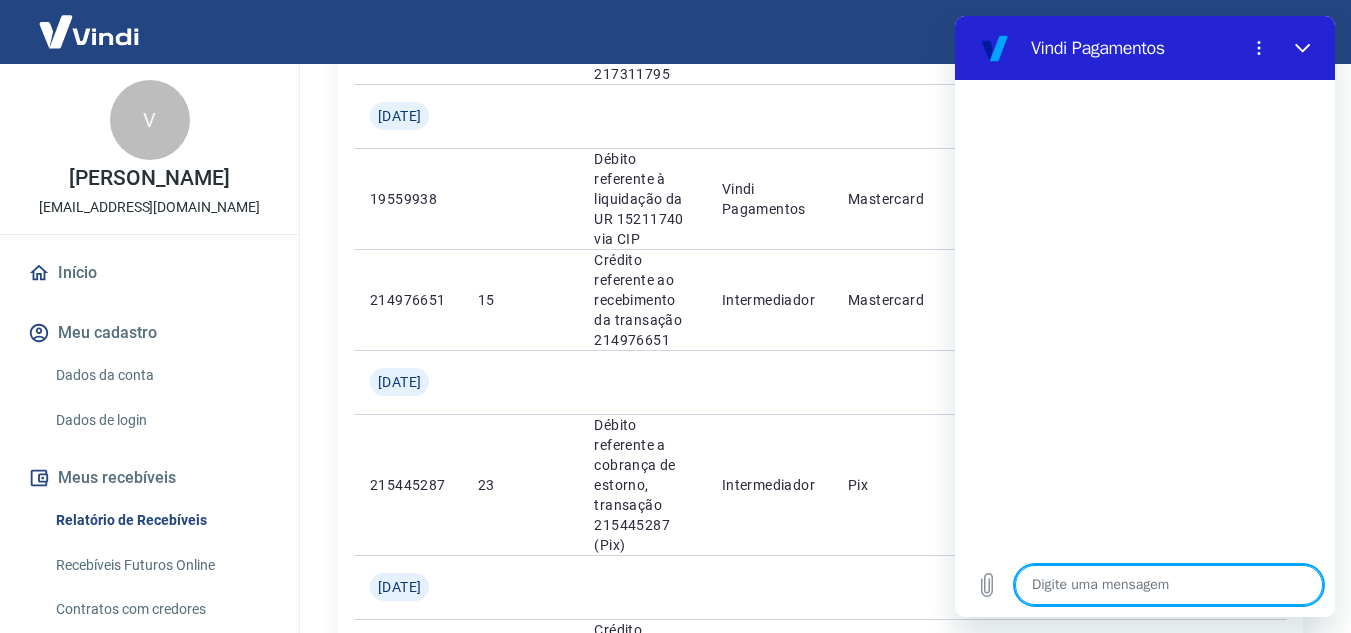 type on "B" 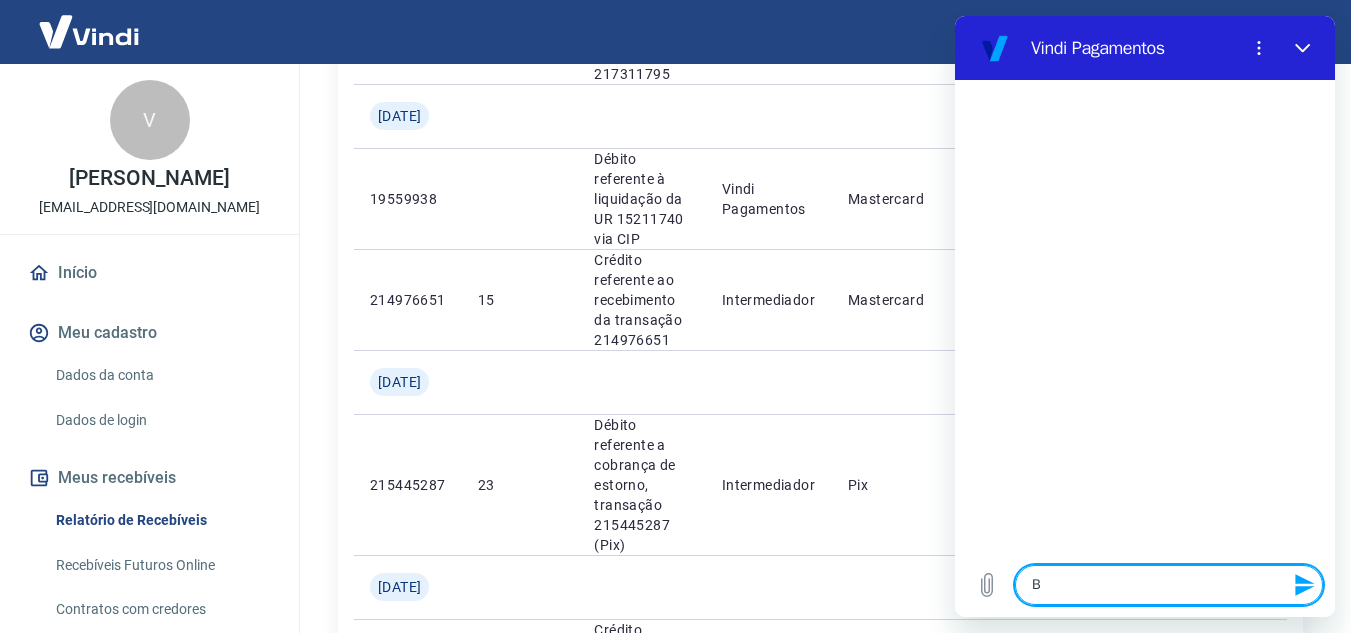 type on "Bo" 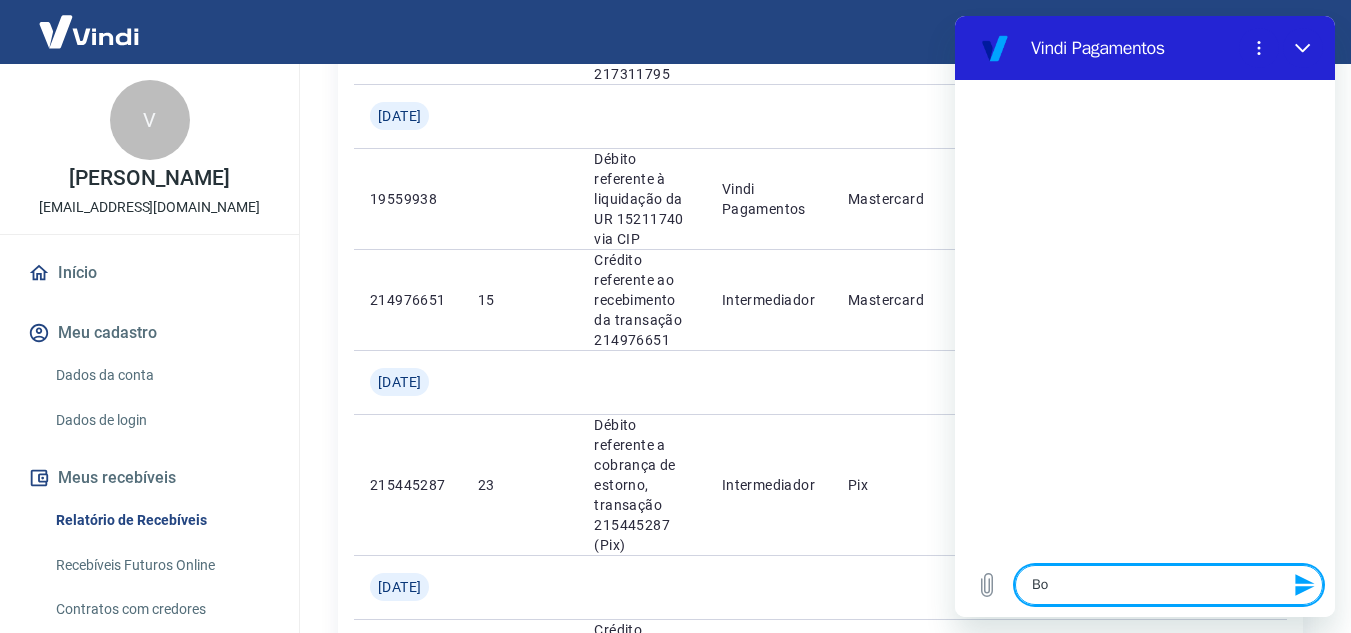 type on "Boa" 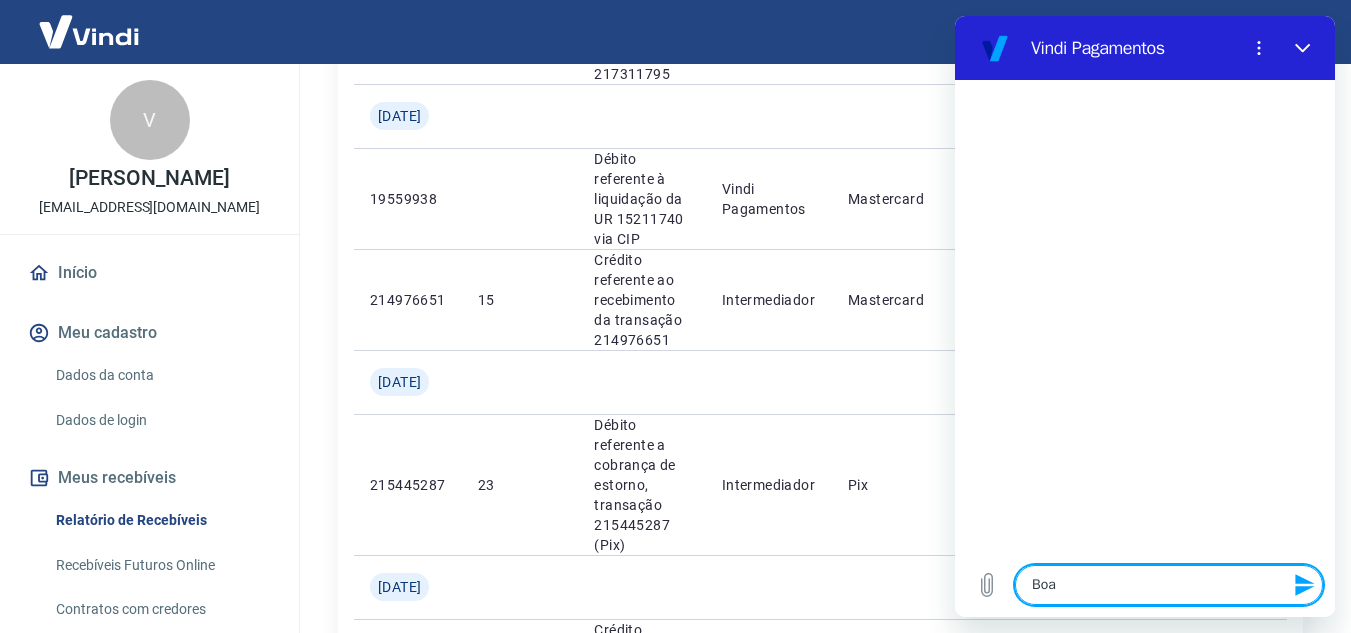 type on "Boa" 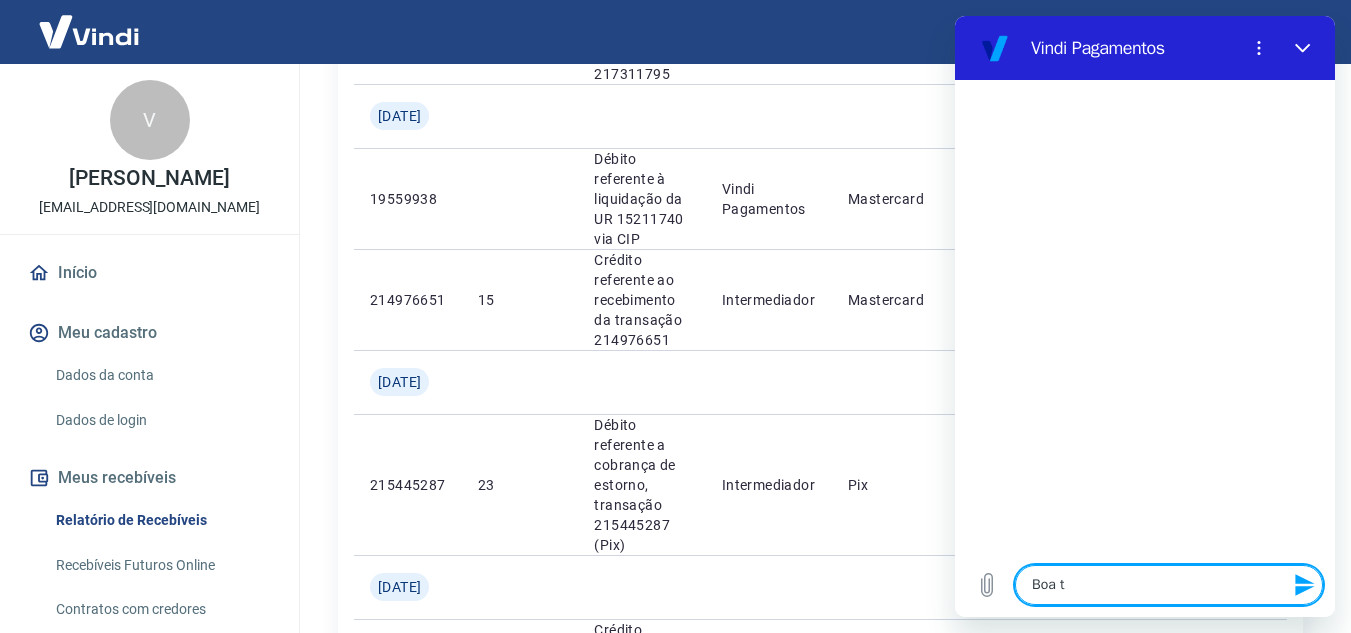 type on "x" 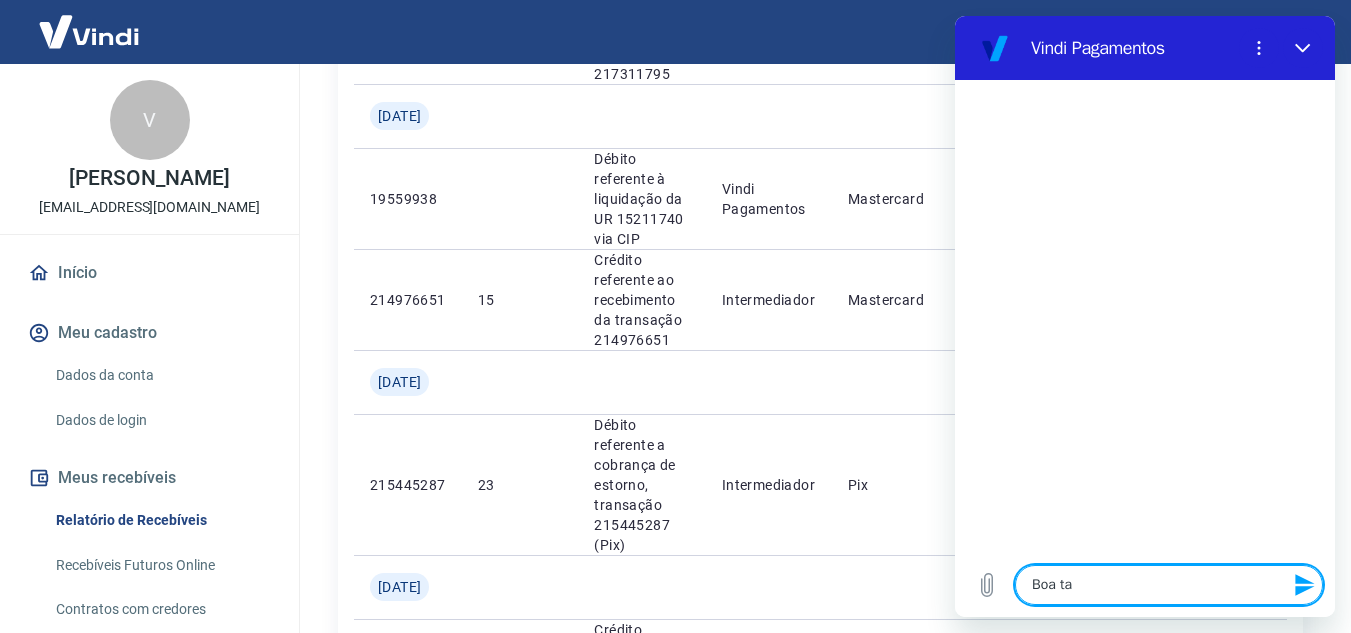 type on "Boa tar" 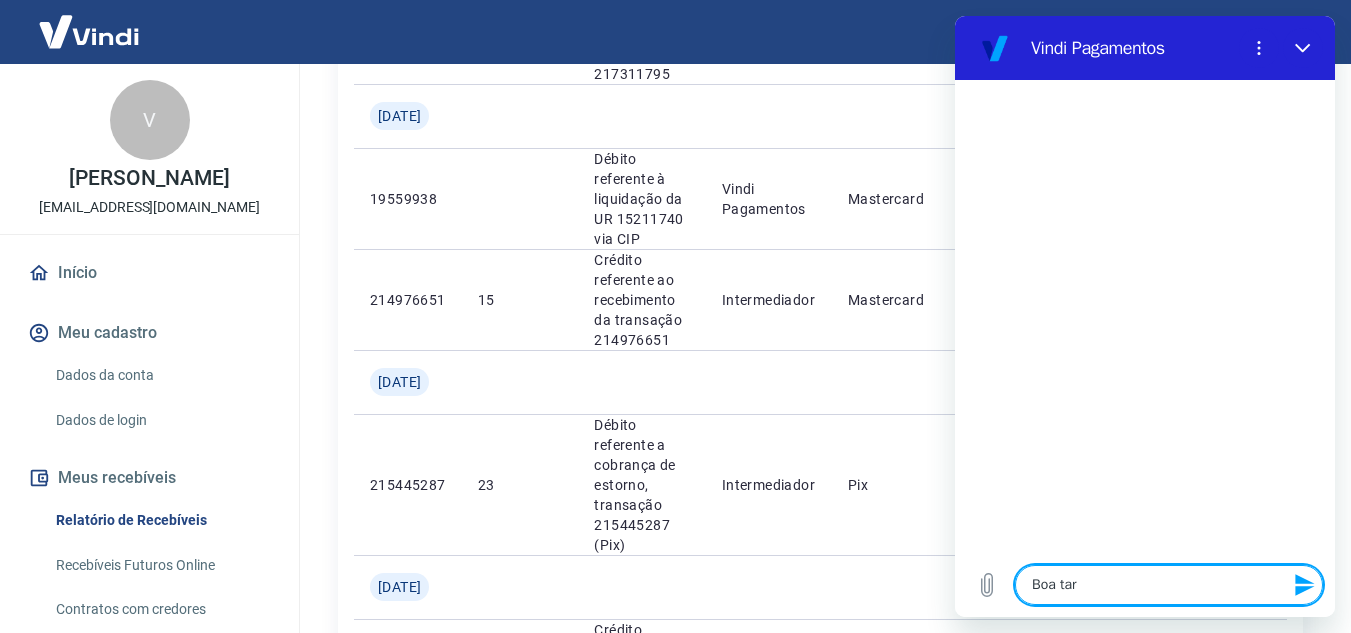 type on "Boa tard" 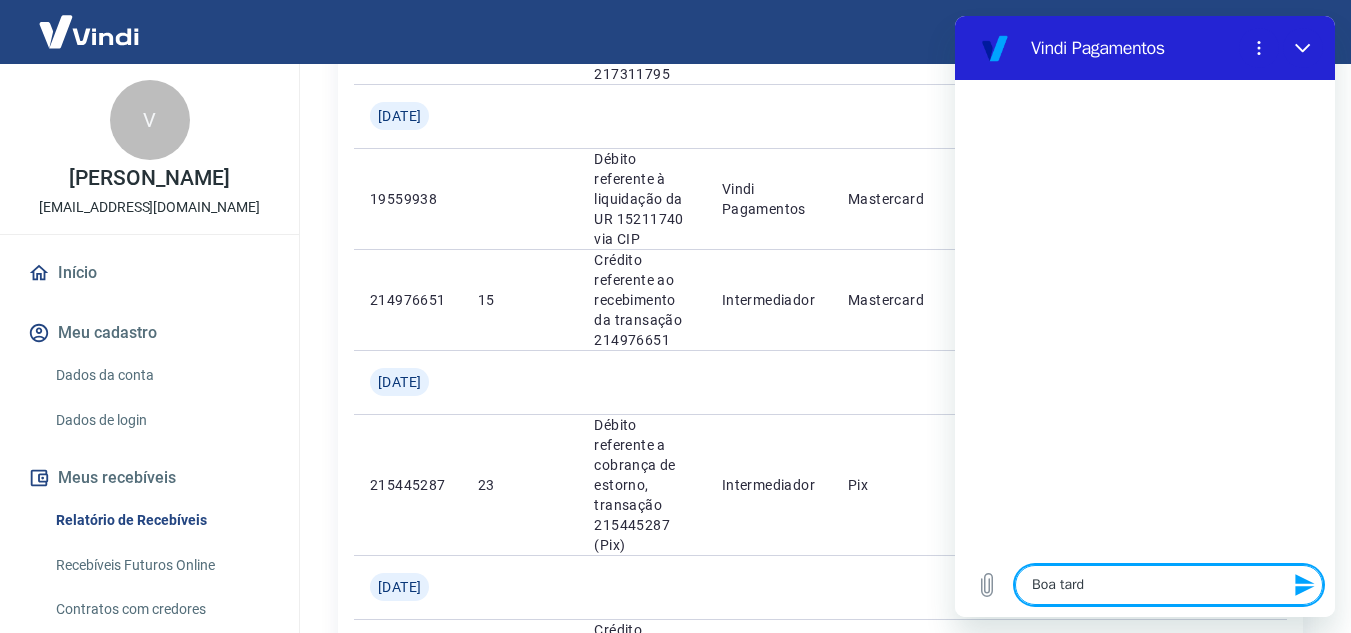 type on "Boa tarde" 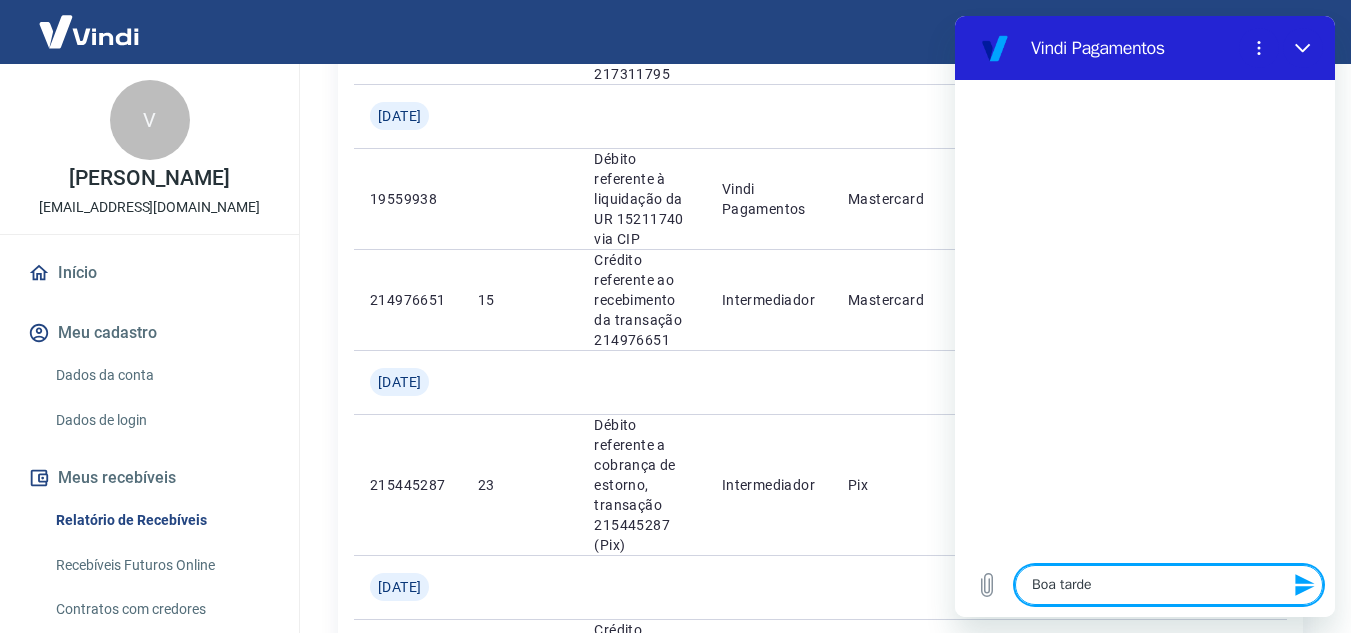 type 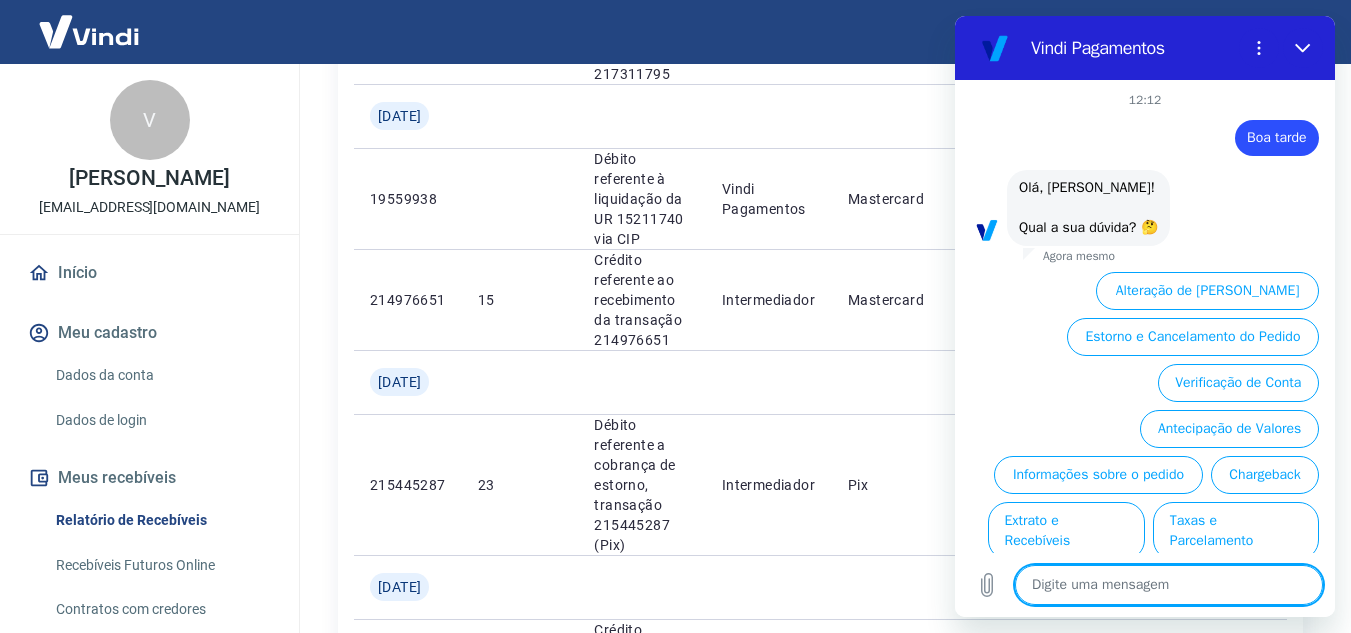 scroll, scrollTop: 58, scrollLeft: 0, axis: vertical 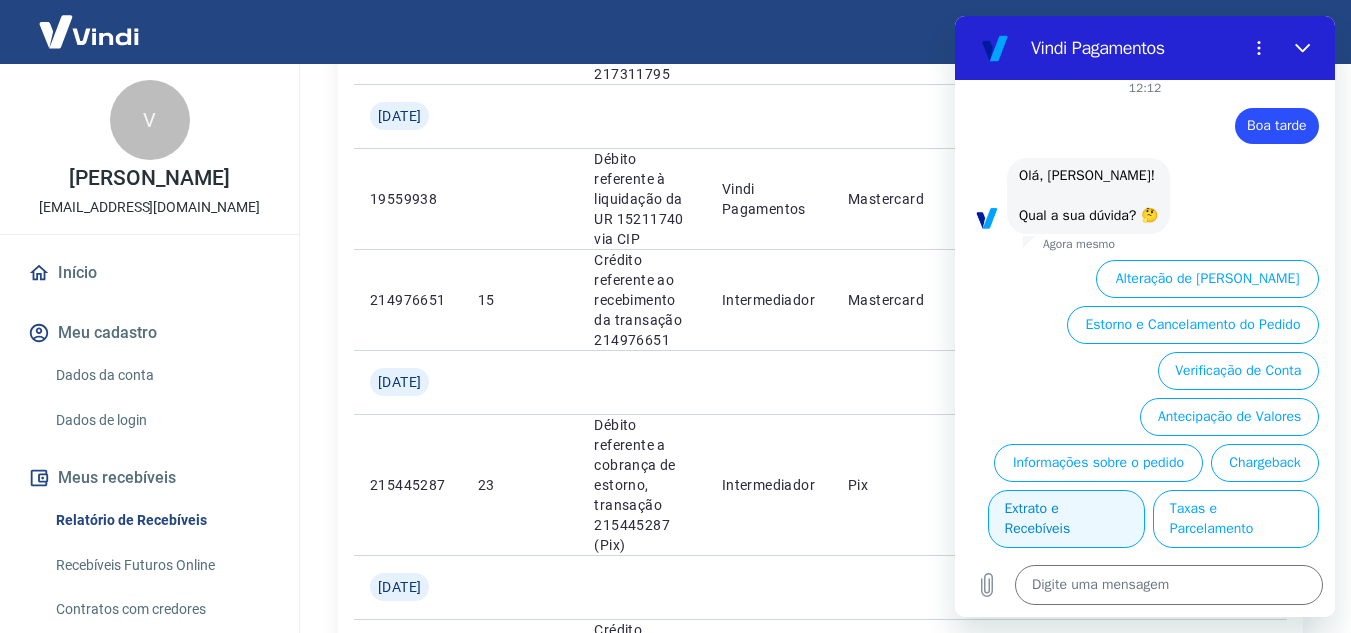 click on "Extrato e Recebíveis" at bounding box center (1066, 519) 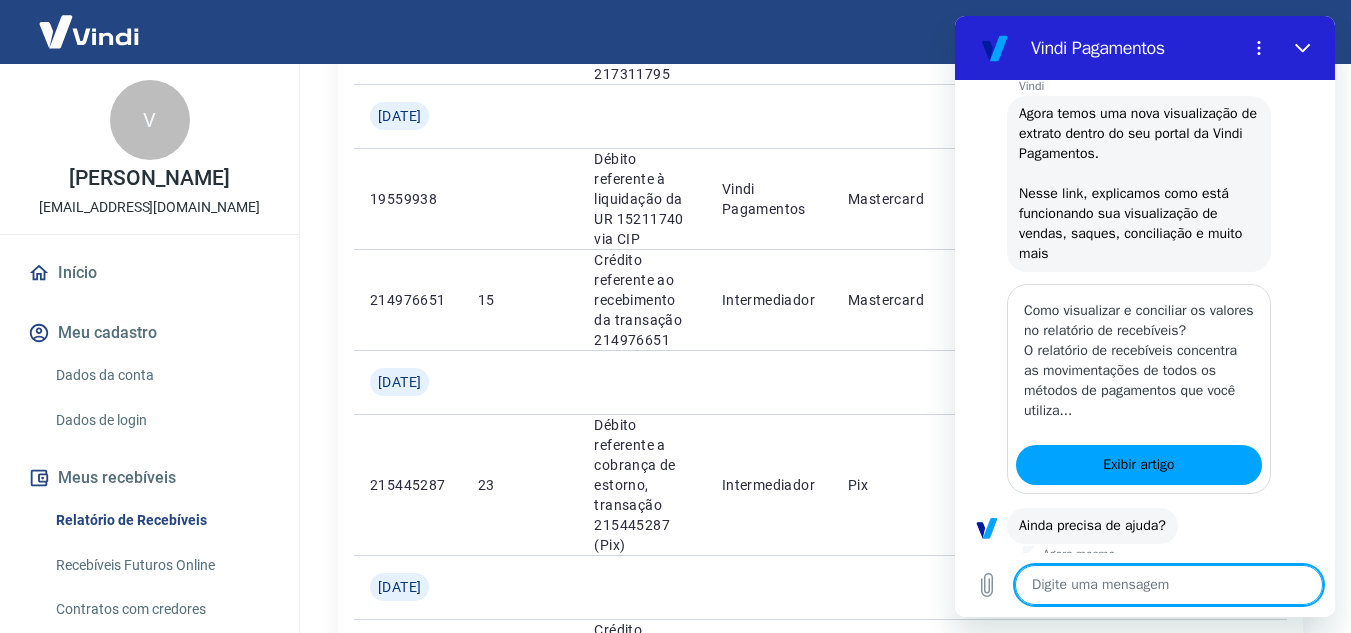 scroll, scrollTop: 328, scrollLeft: 0, axis: vertical 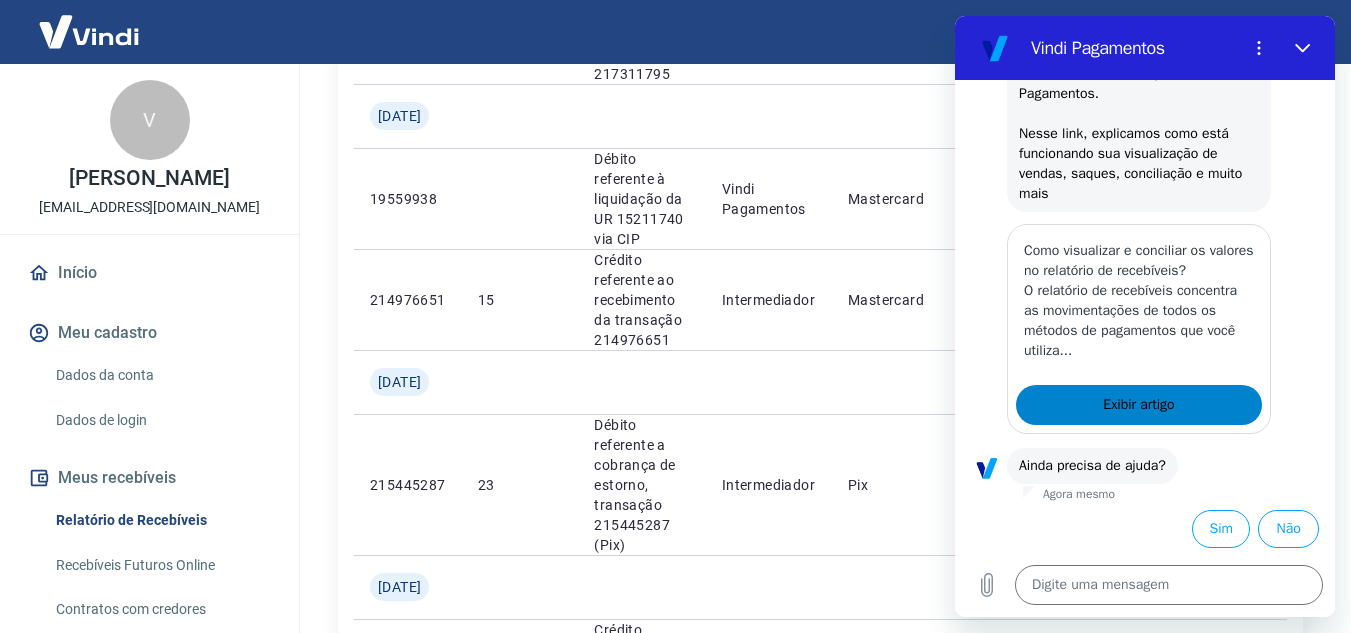 click on "Exibir artigo" at bounding box center [1138, 405] 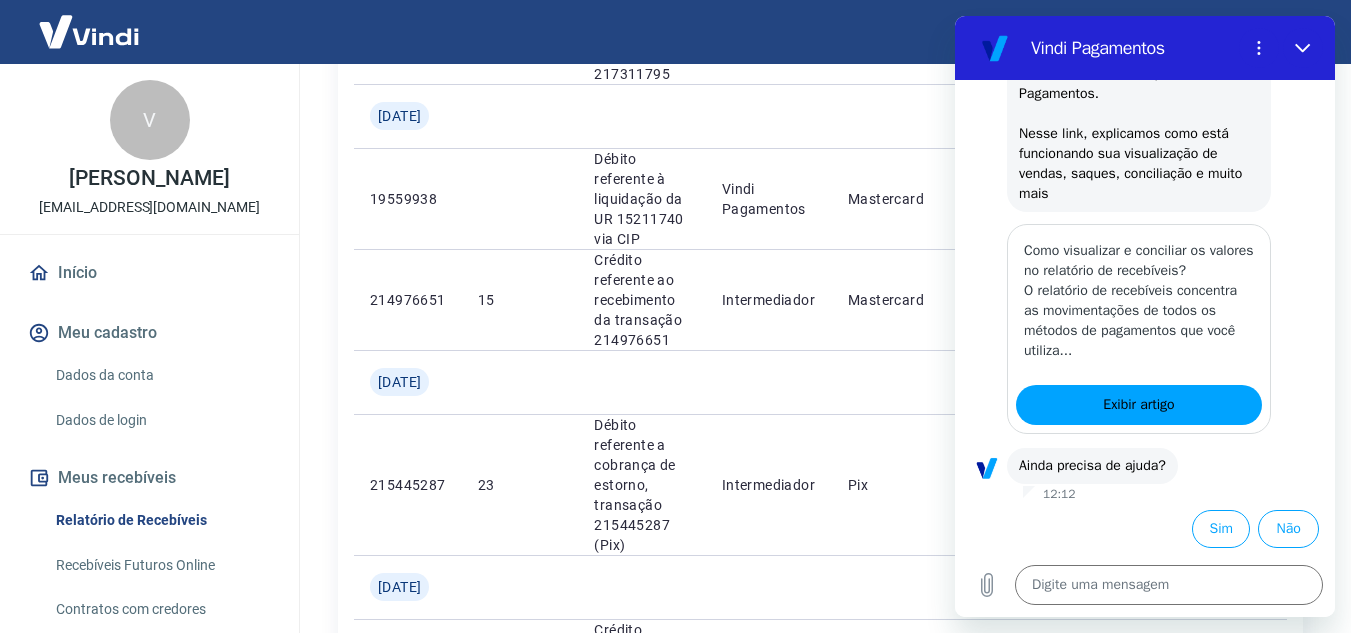 type on "x" 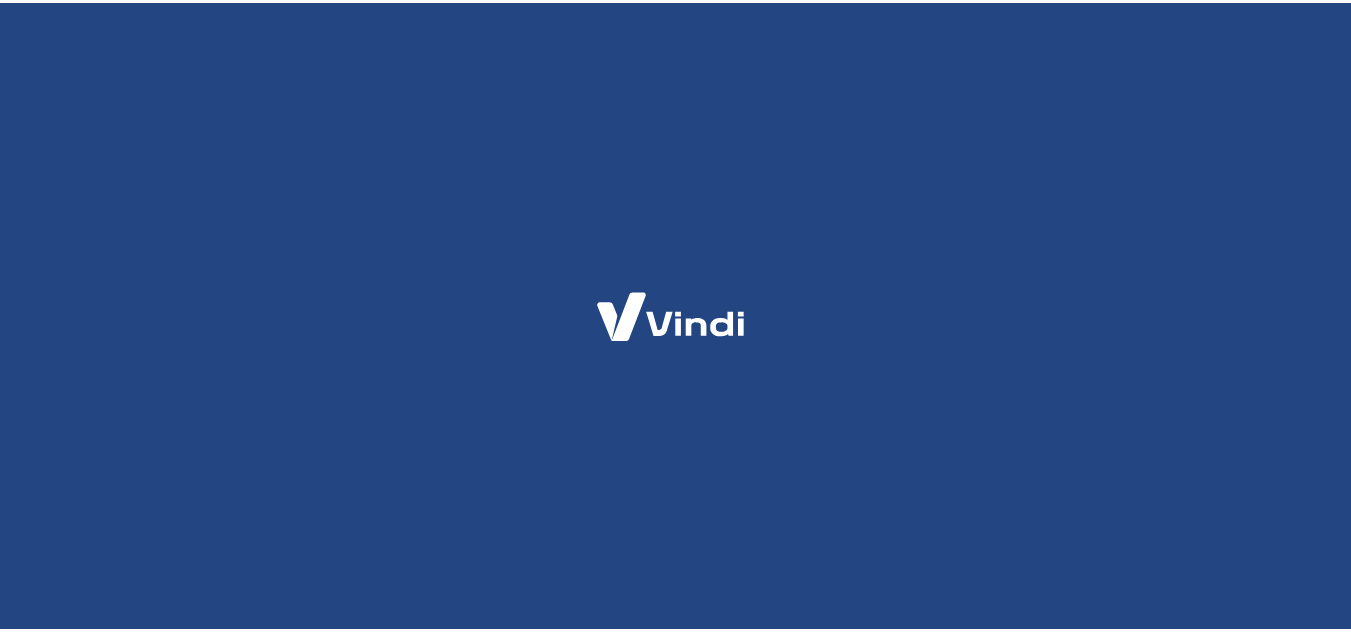 scroll, scrollTop: 0, scrollLeft: 0, axis: both 